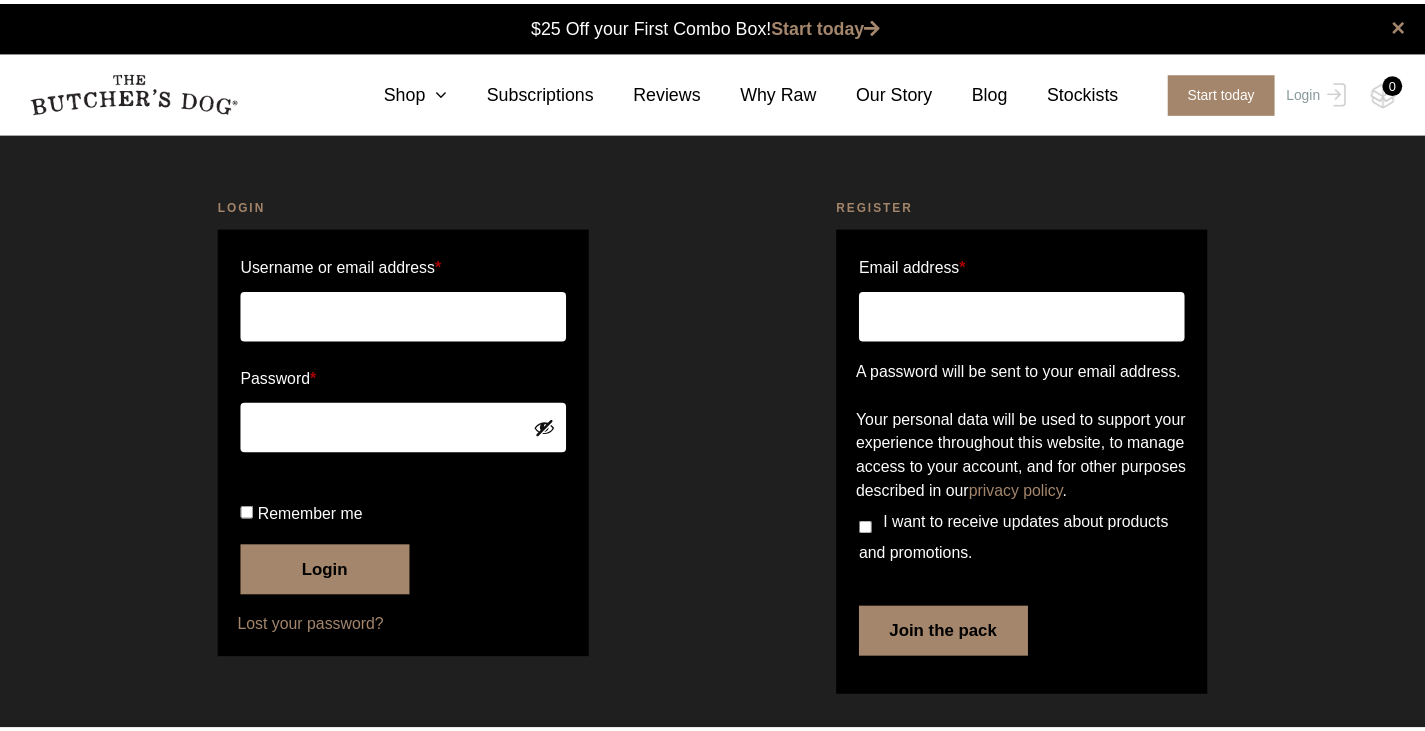 scroll, scrollTop: 1, scrollLeft: 0, axis: vertical 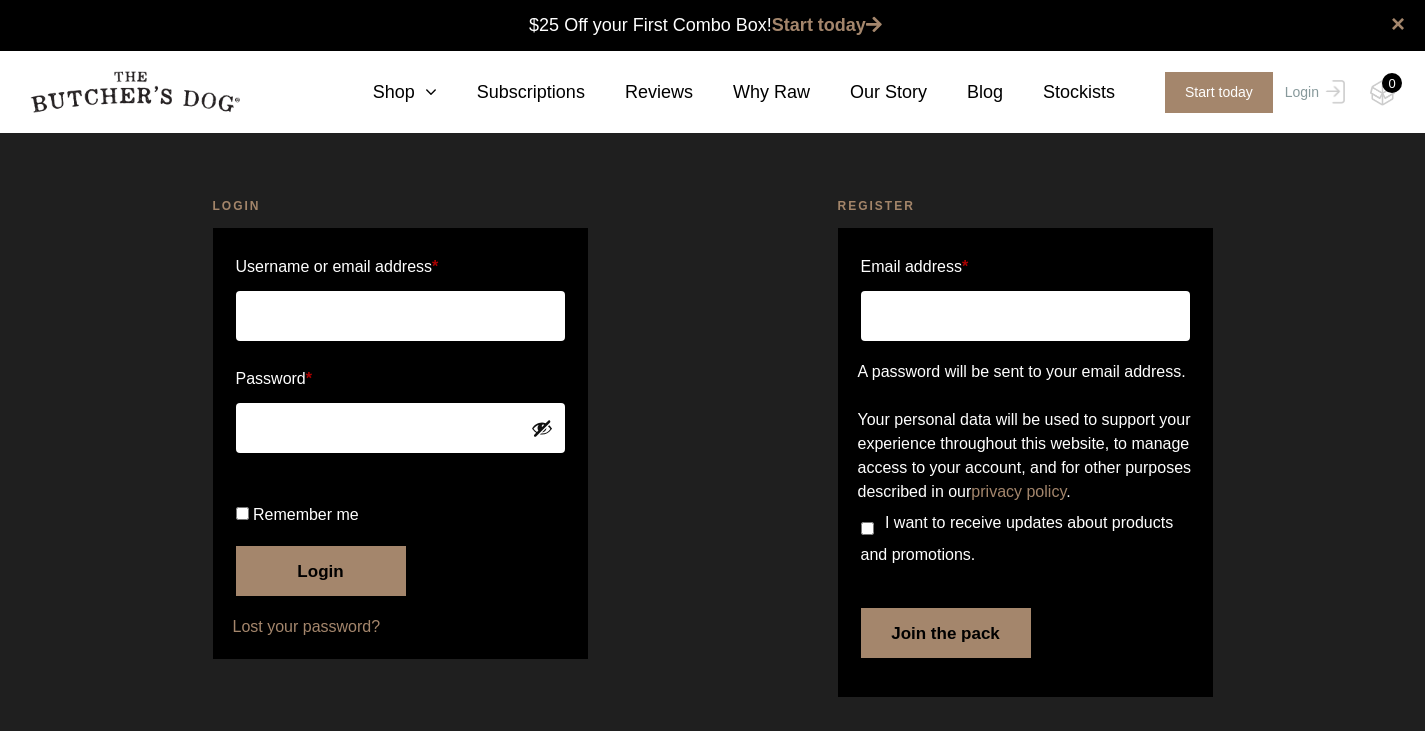 click on "Username or email address  *" at bounding box center (400, 316) 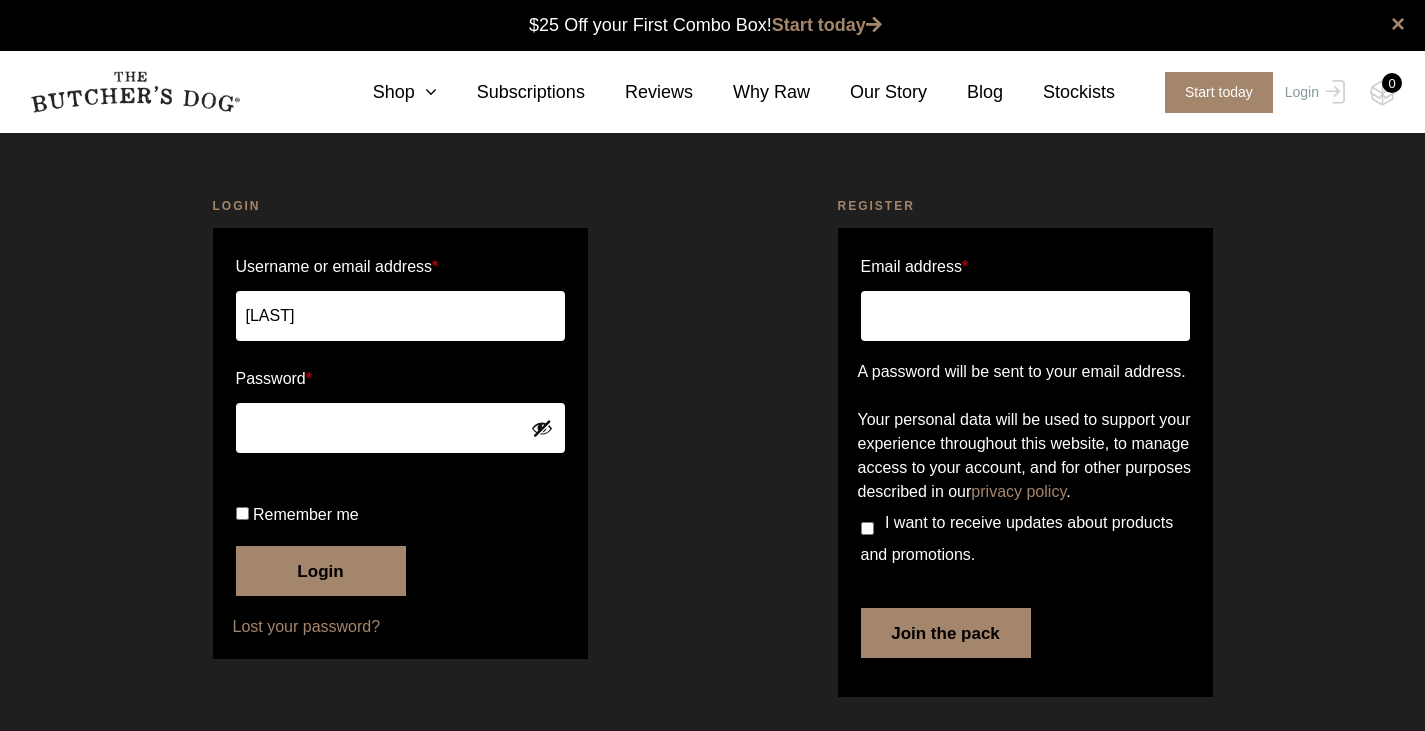 click on "Login" at bounding box center [321, 571] 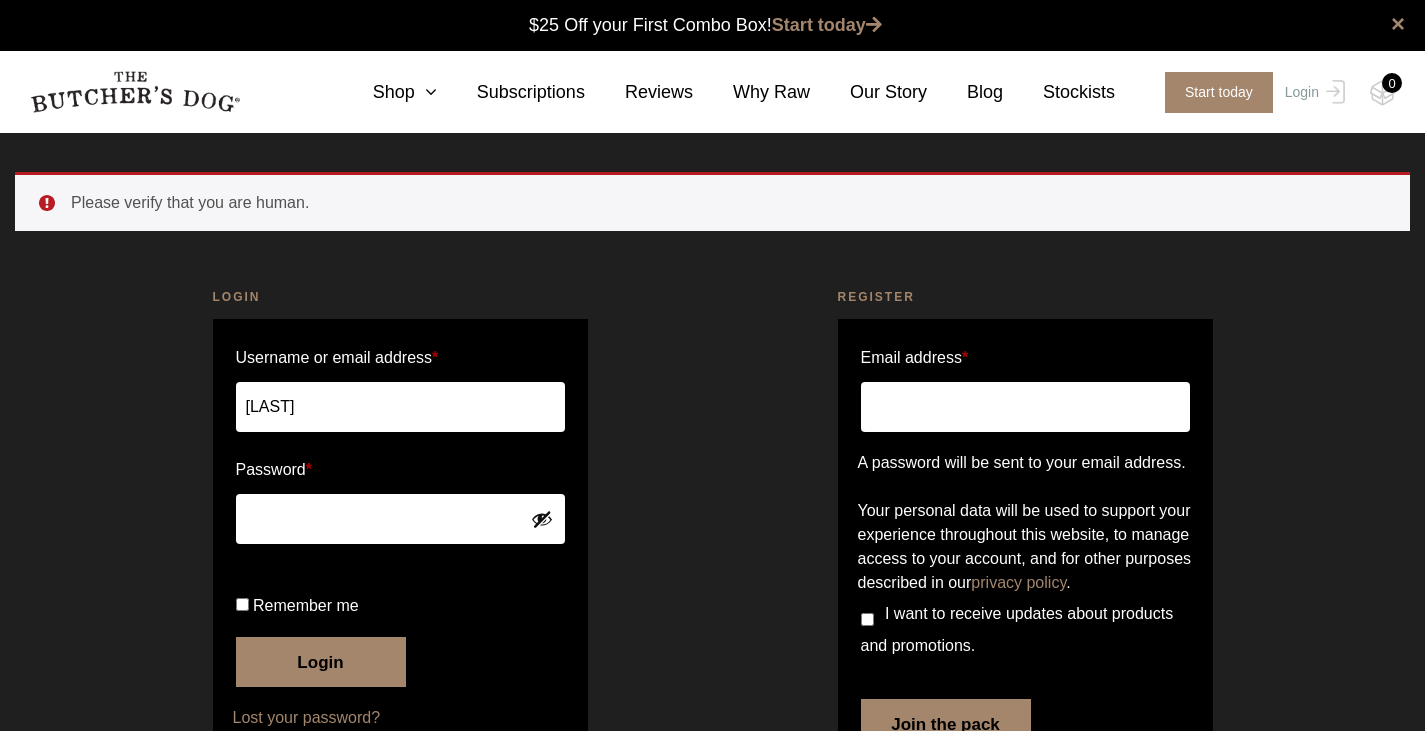 scroll, scrollTop: 0, scrollLeft: 0, axis: both 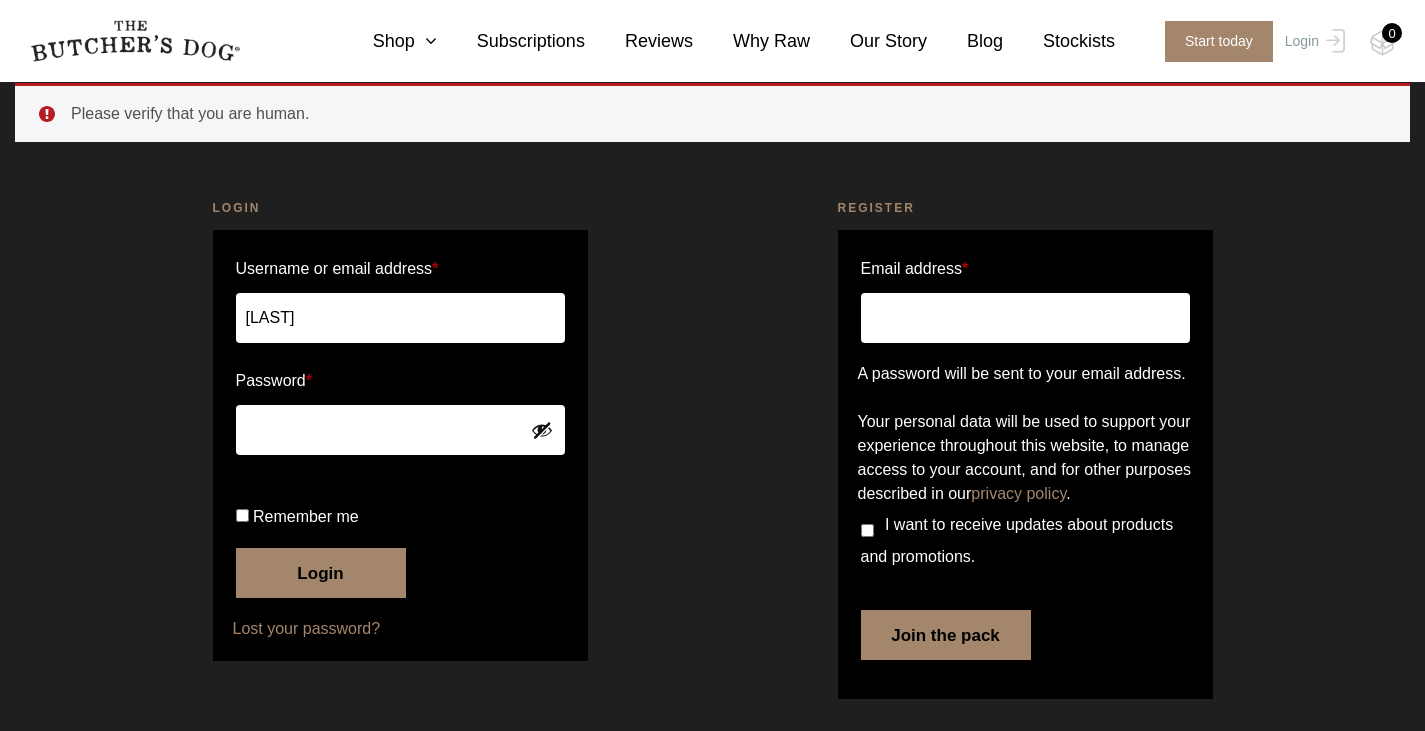 click on "Login" at bounding box center [321, 573] 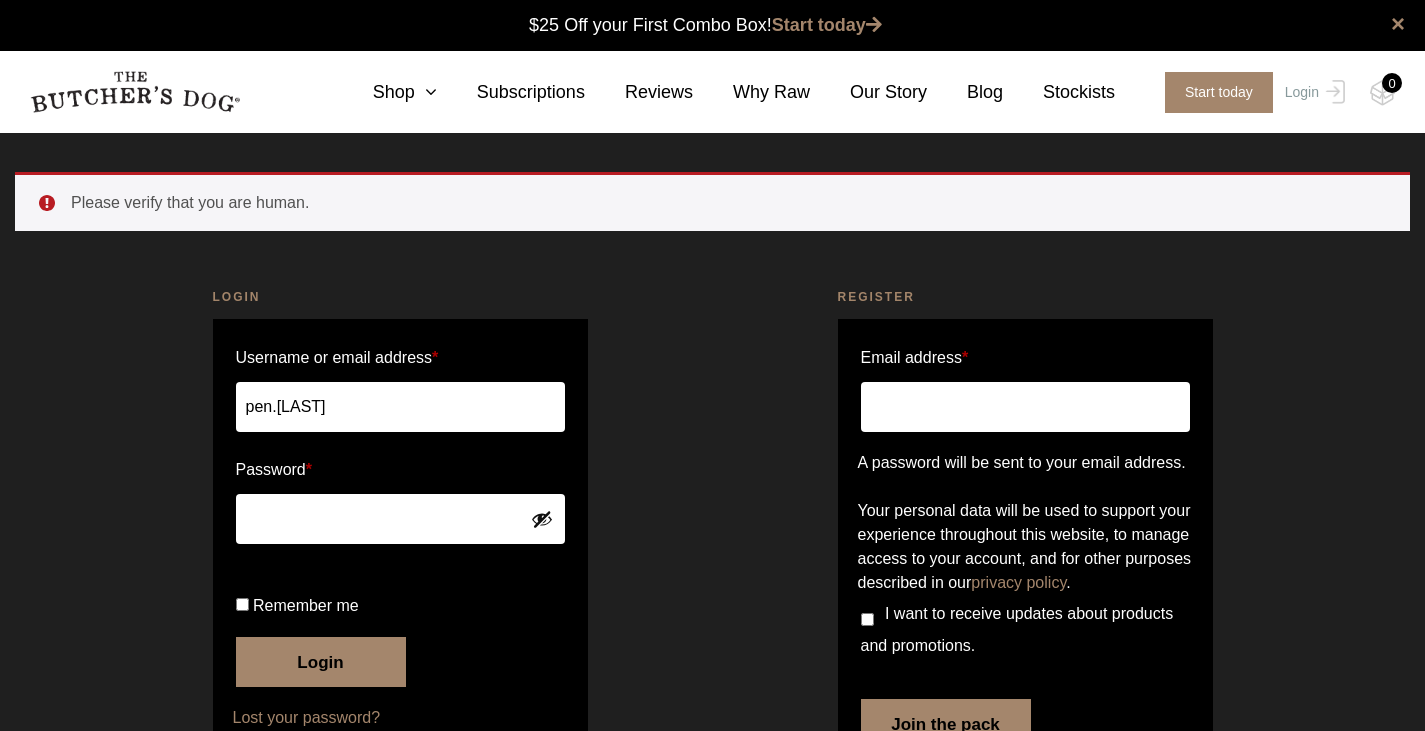 scroll, scrollTop: 0, scrollLeft: 0, axis: both 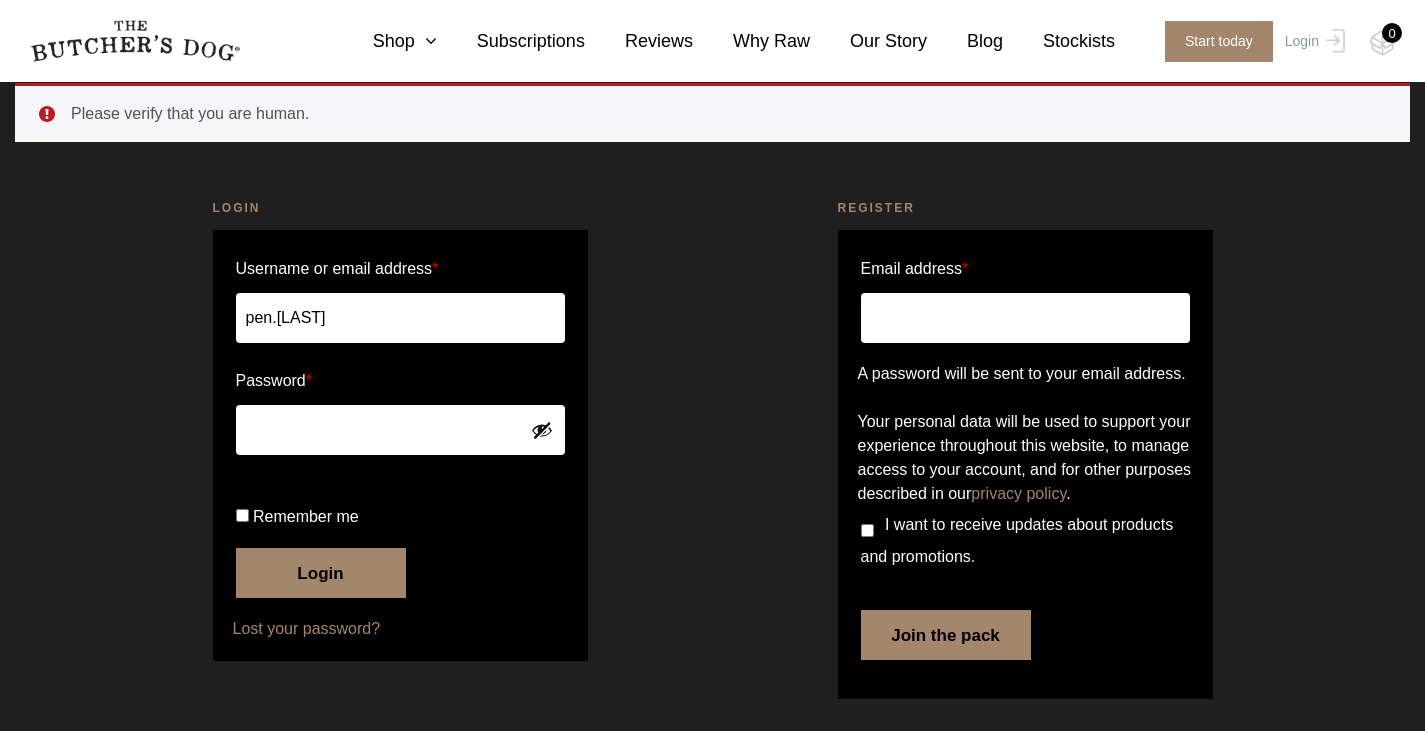 click on "Remember me" at bounding box center [306, 516] 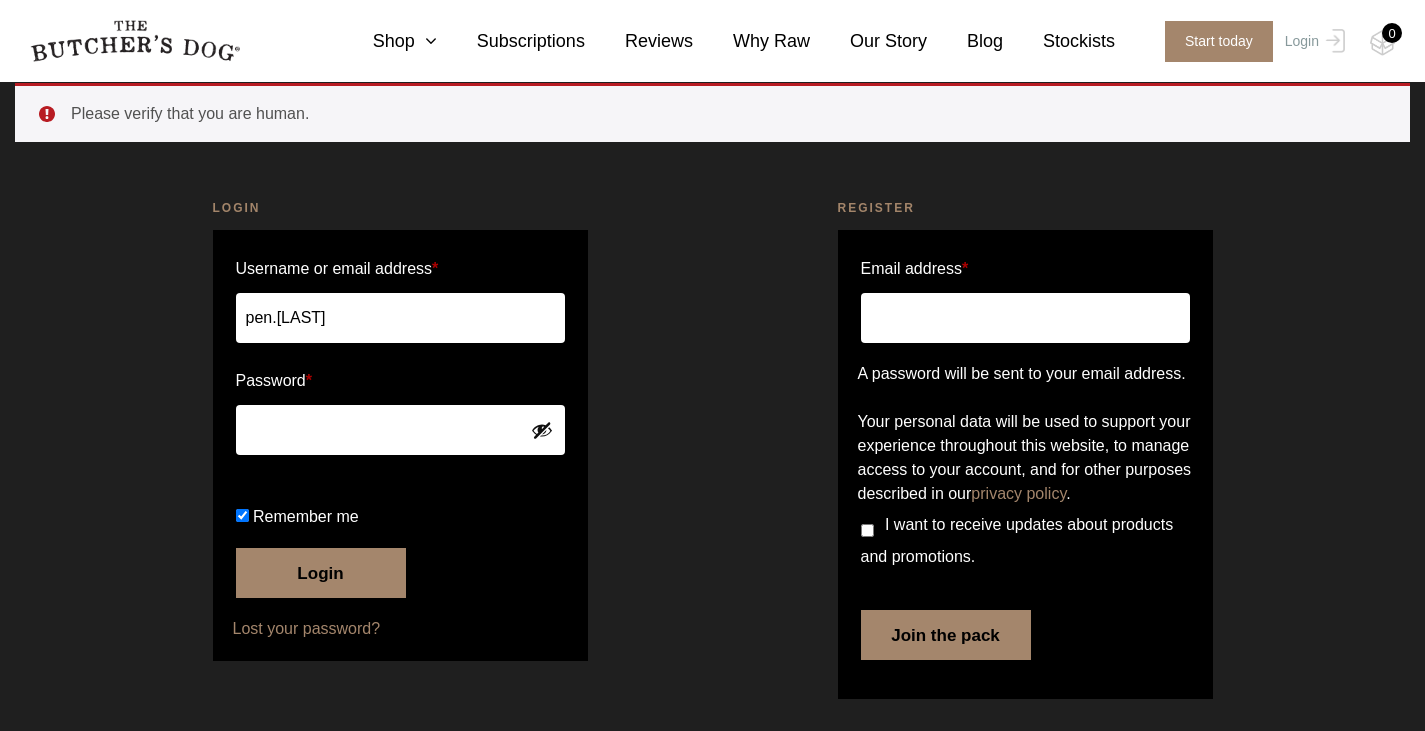 click on "Login" at bounding box center (321, 573) 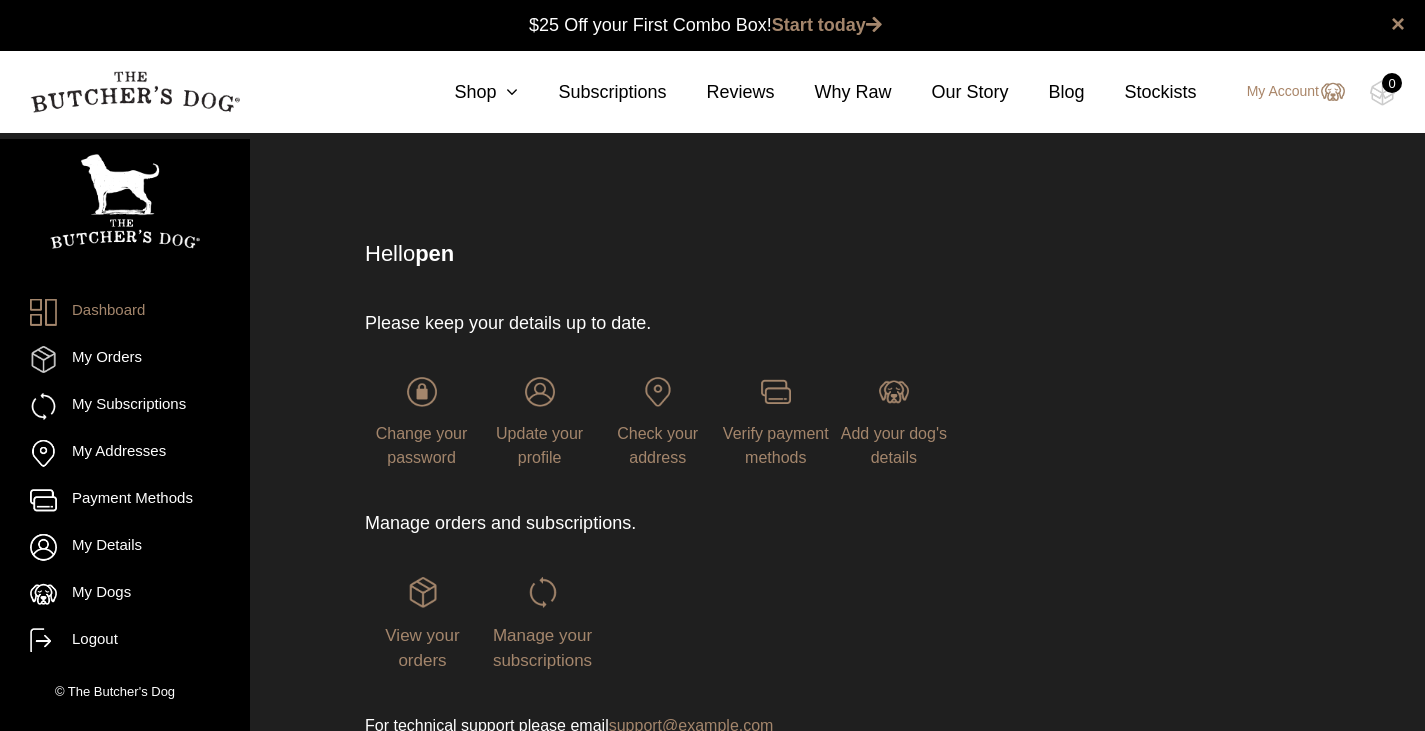 scroll, scrollTop: 0, scrollLeft: 0, axis: both 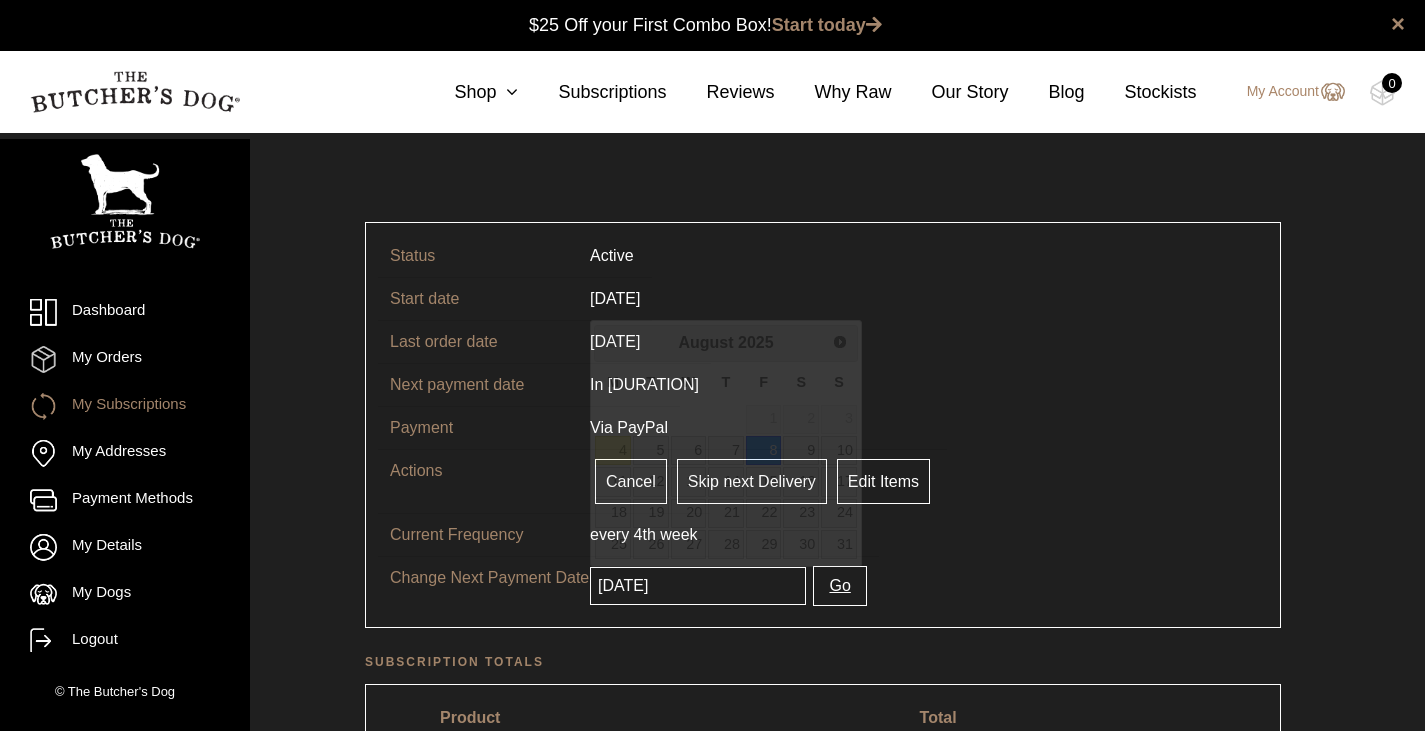 click on "[DATE]" at bounding box center [698, 586] 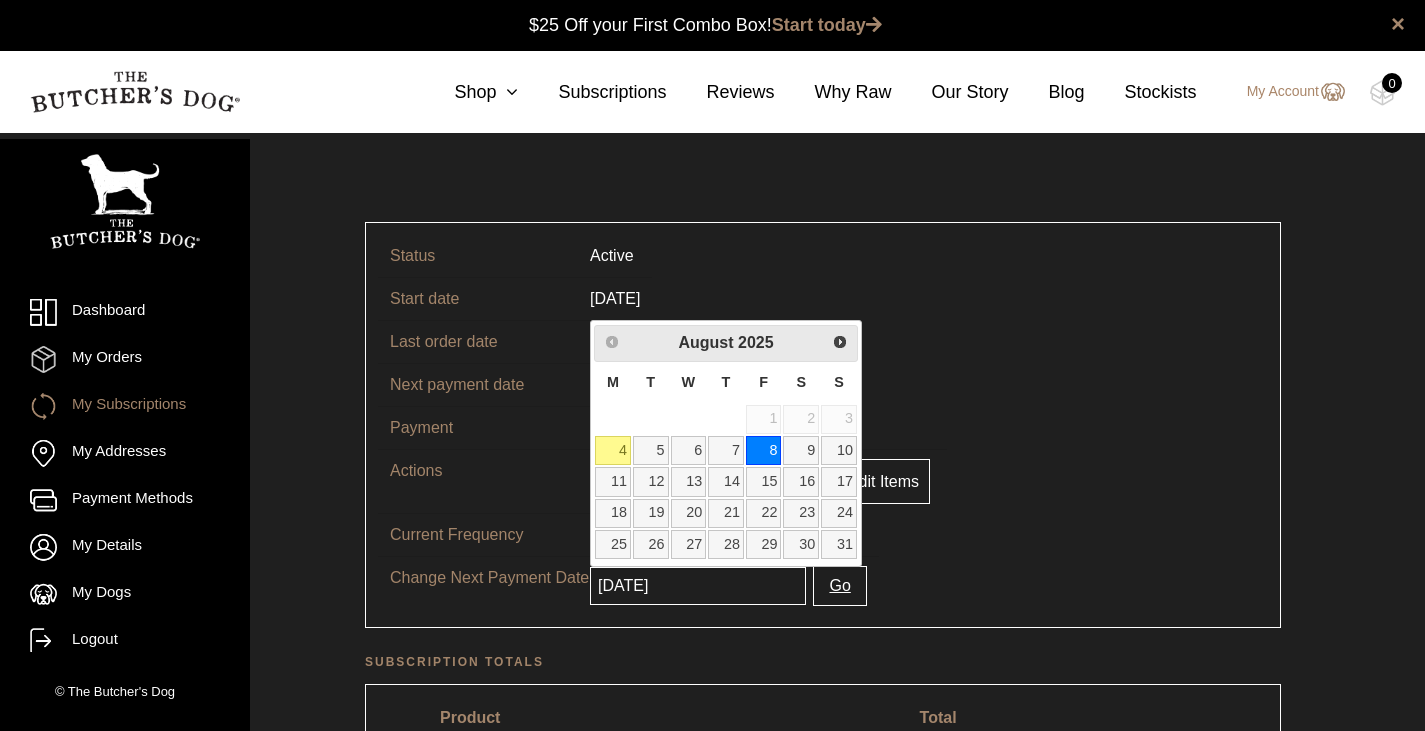 click on "4" at bounding box center (613, 450) 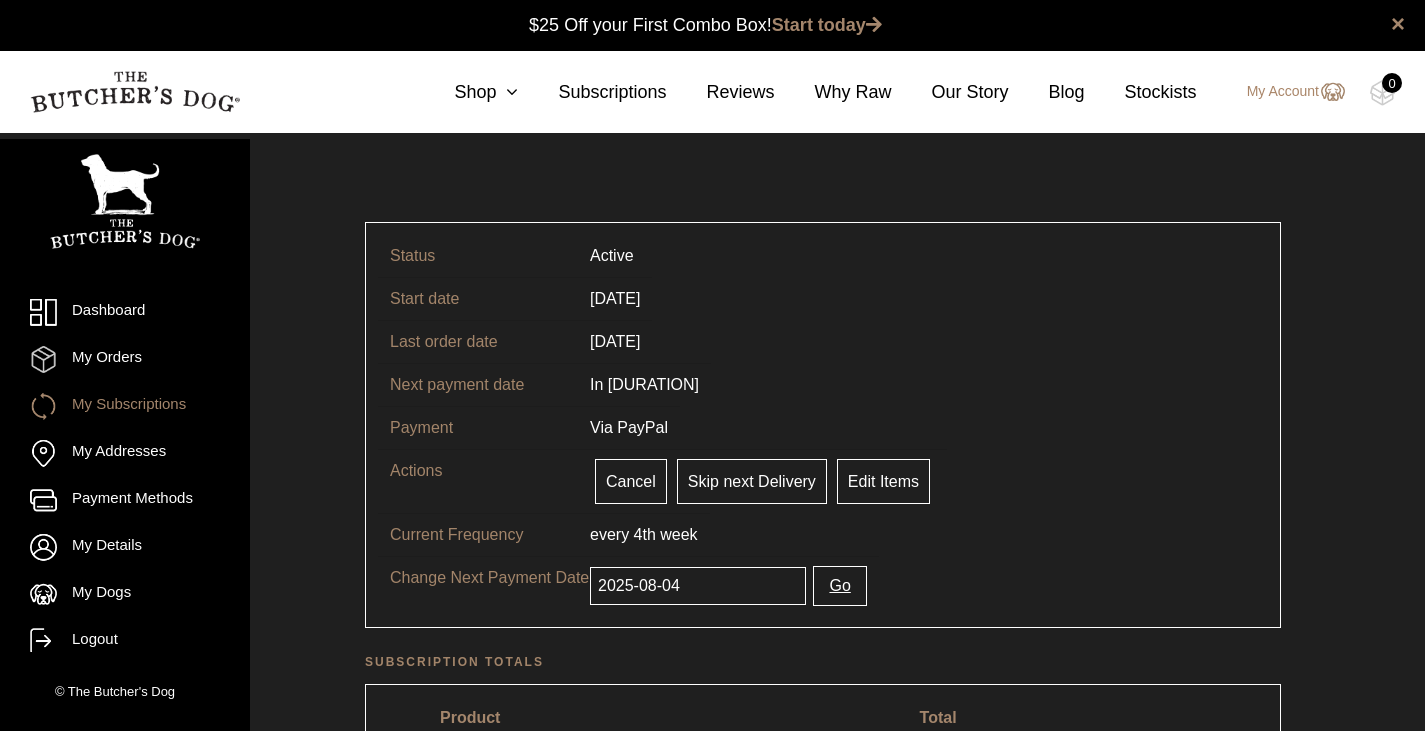 click on "Go" at bounding box center [839, 586] 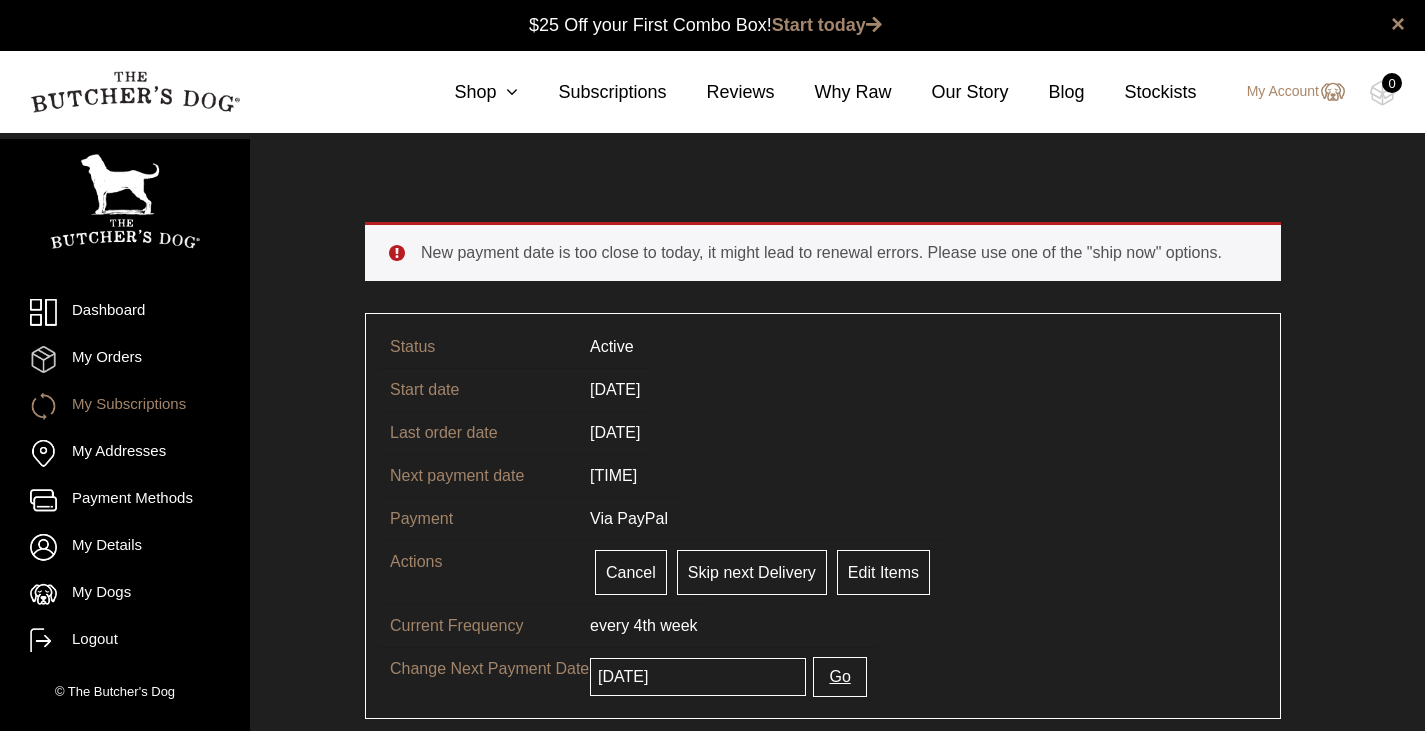 scroll, scrollTop: 0, scrollLeft: 0, axis: both 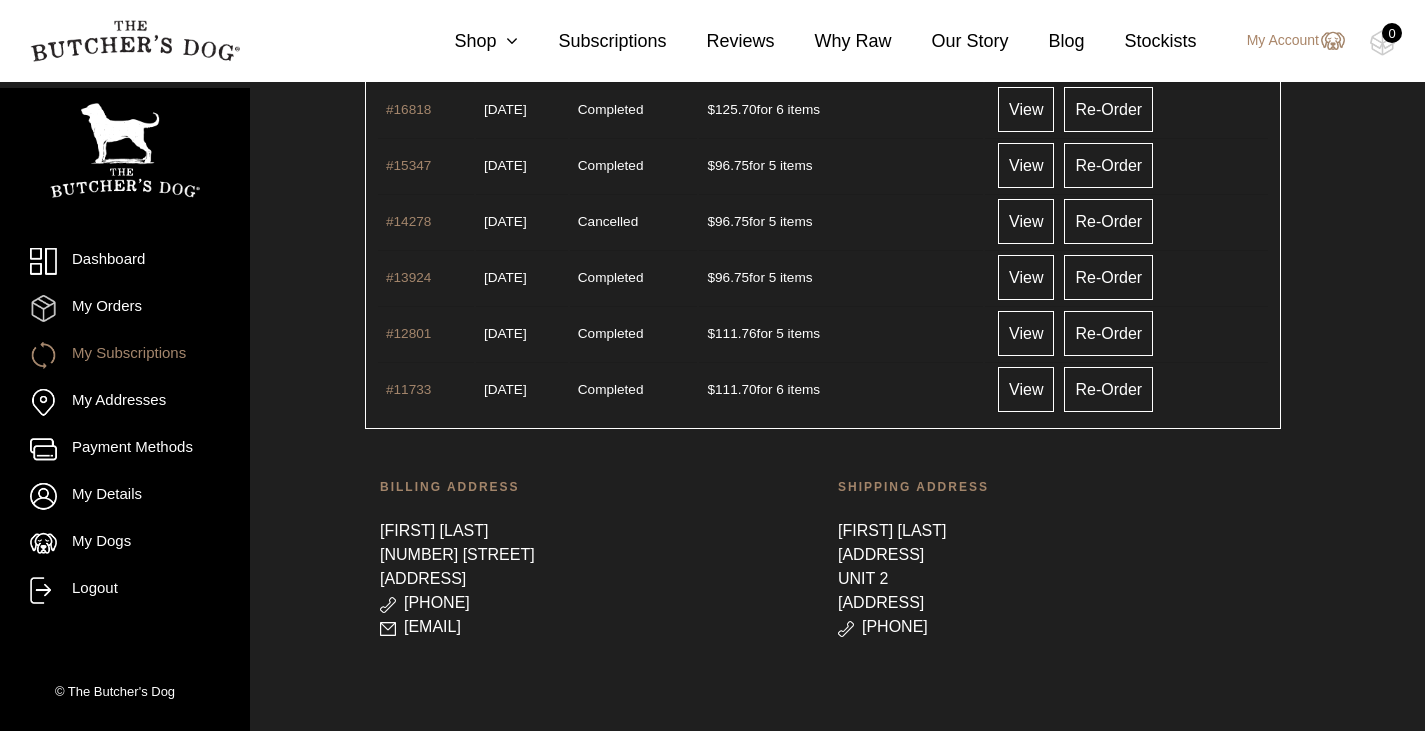 click on "My Orders" at bounding box center (125, 308) 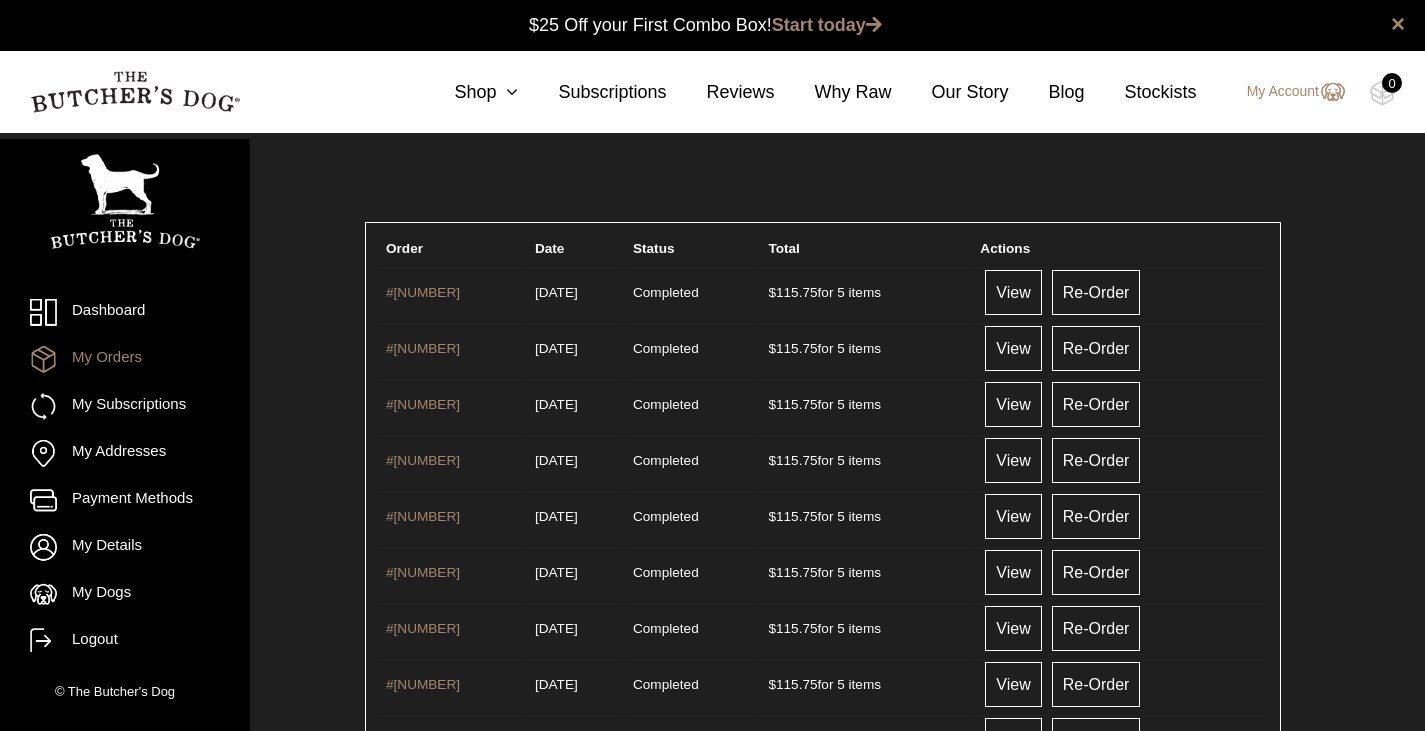 scroll, scrollTop: 0, scrollLeft: 0, axis: both 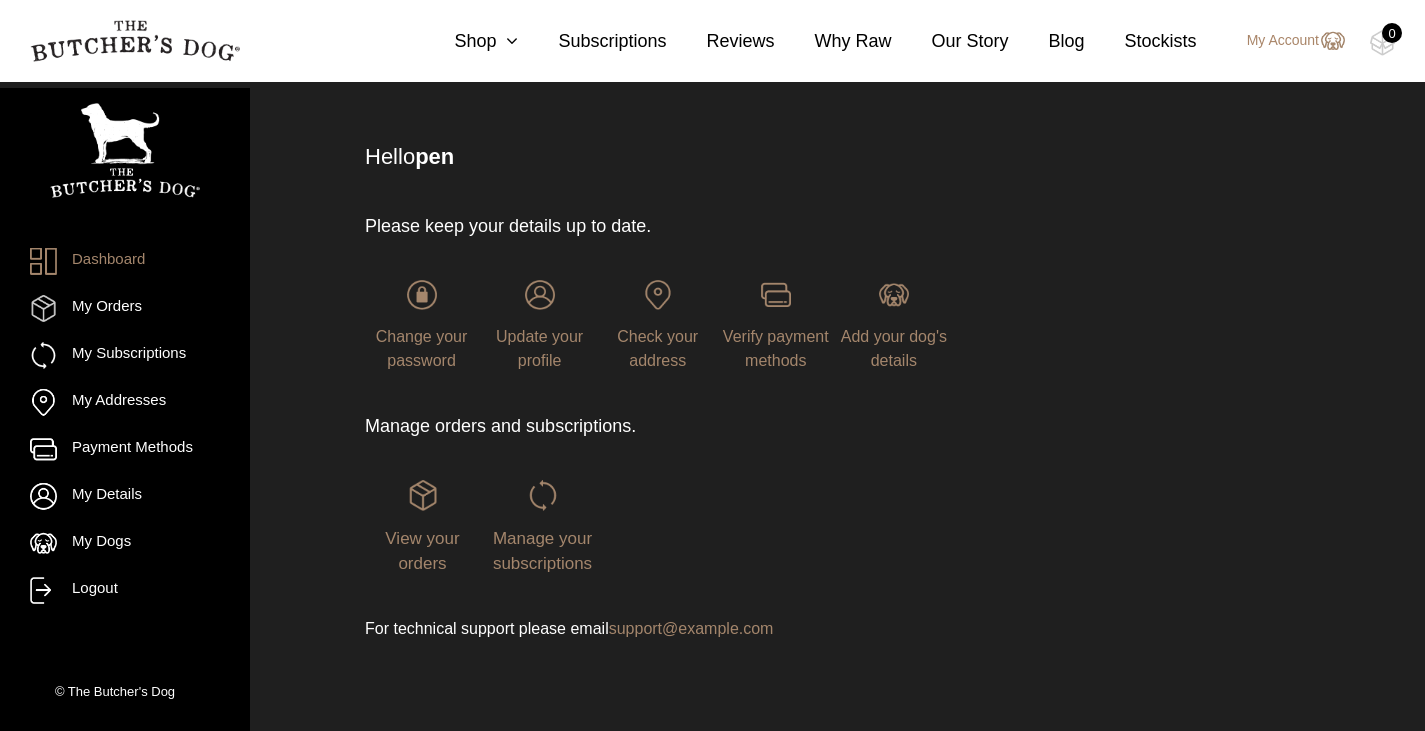 click on "Manage your subscriptions" at bounding box center [542, 551] 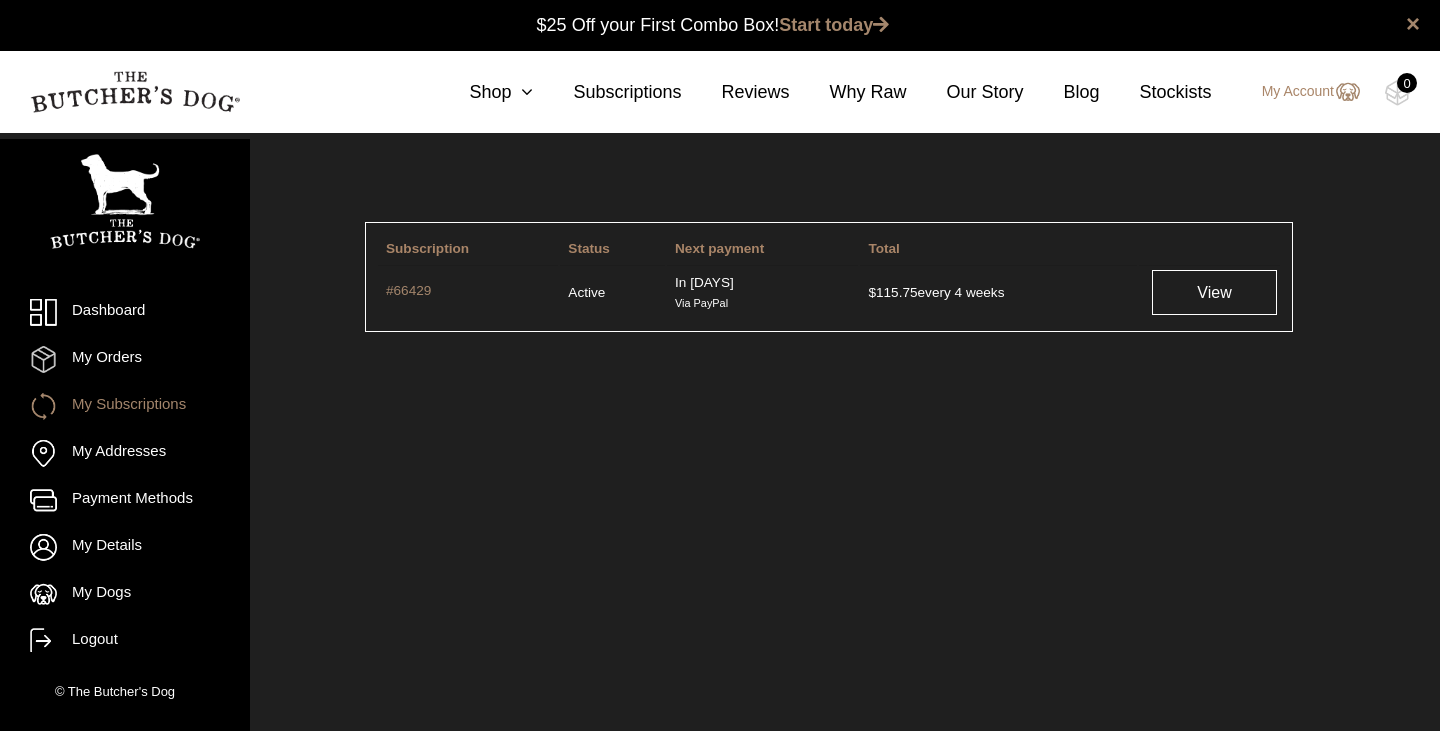 scroll, scrollTop: 0, scrollLeft: 0, axis: both 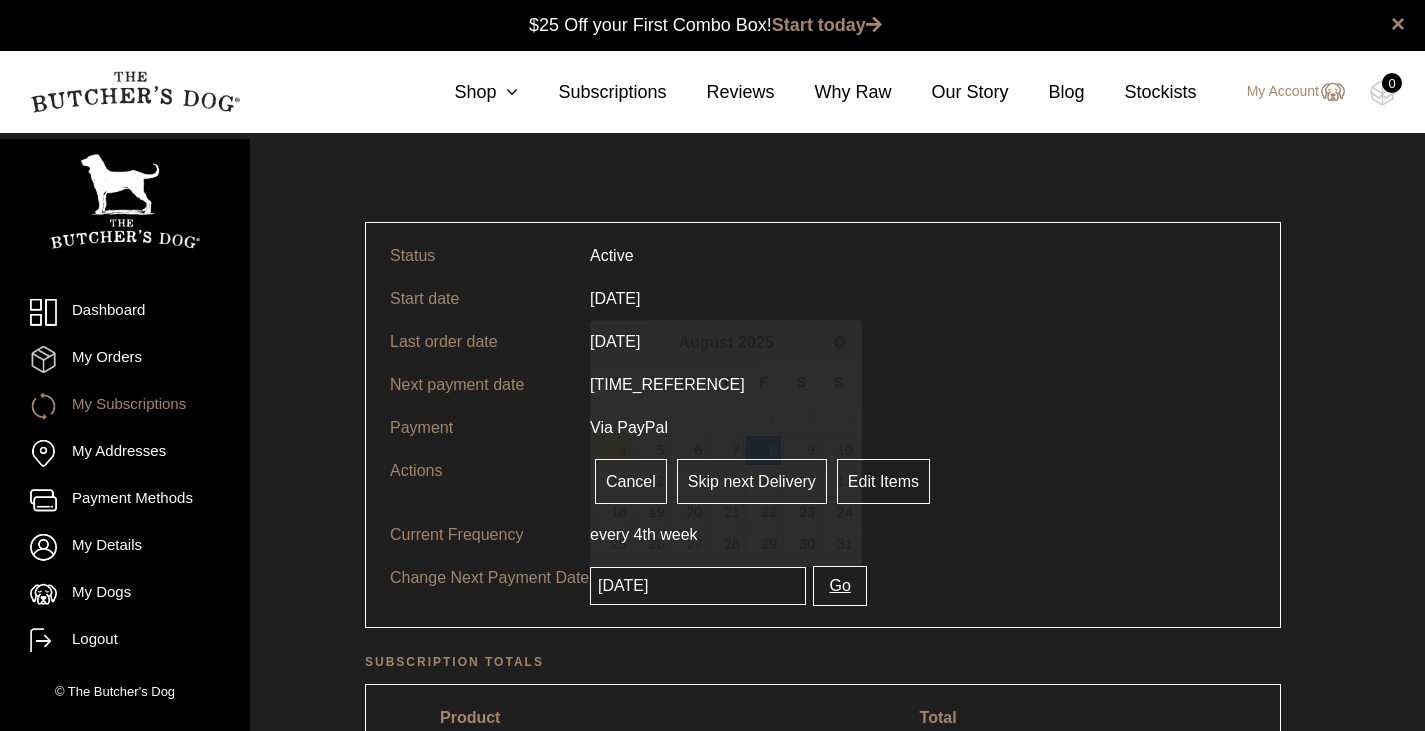 click on "2025-08-08" at bounding box center (698, 586) 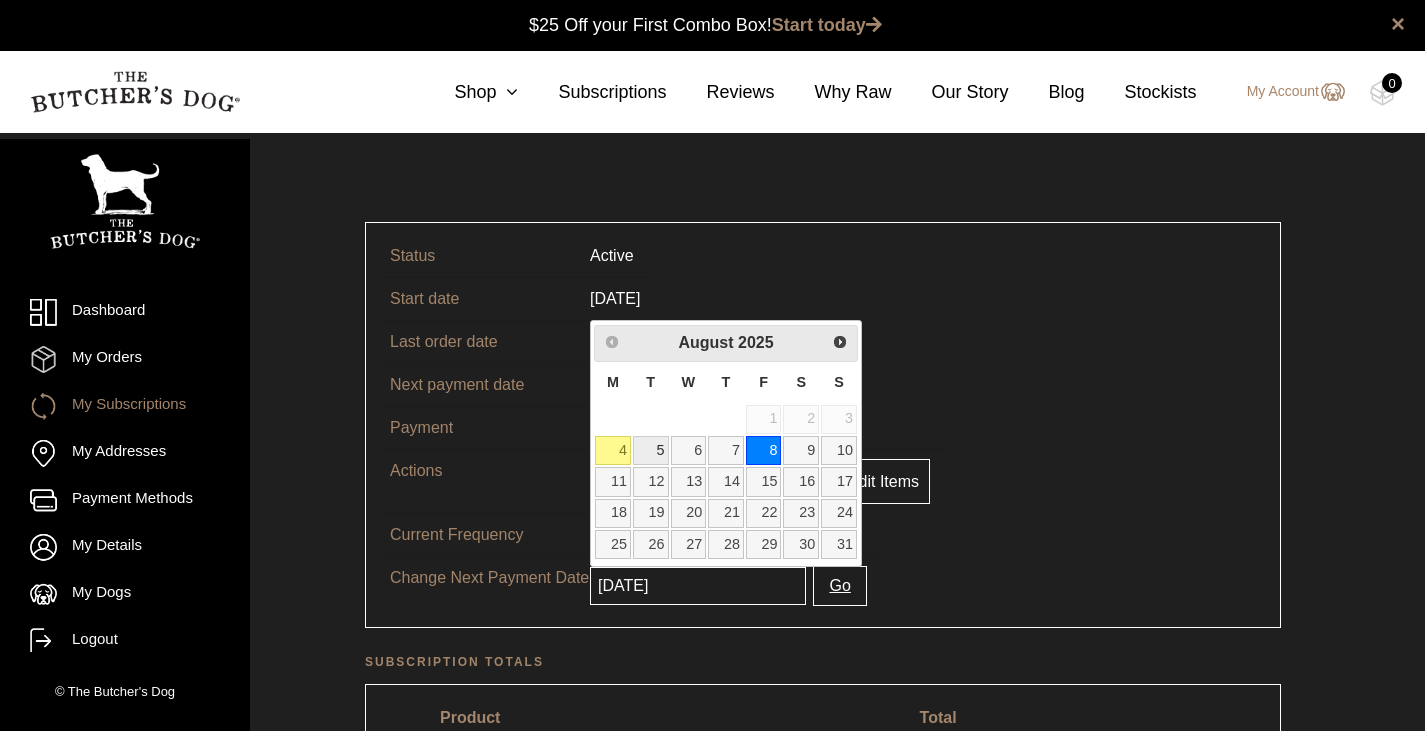 click on "5" at bounding box center (651, 450) 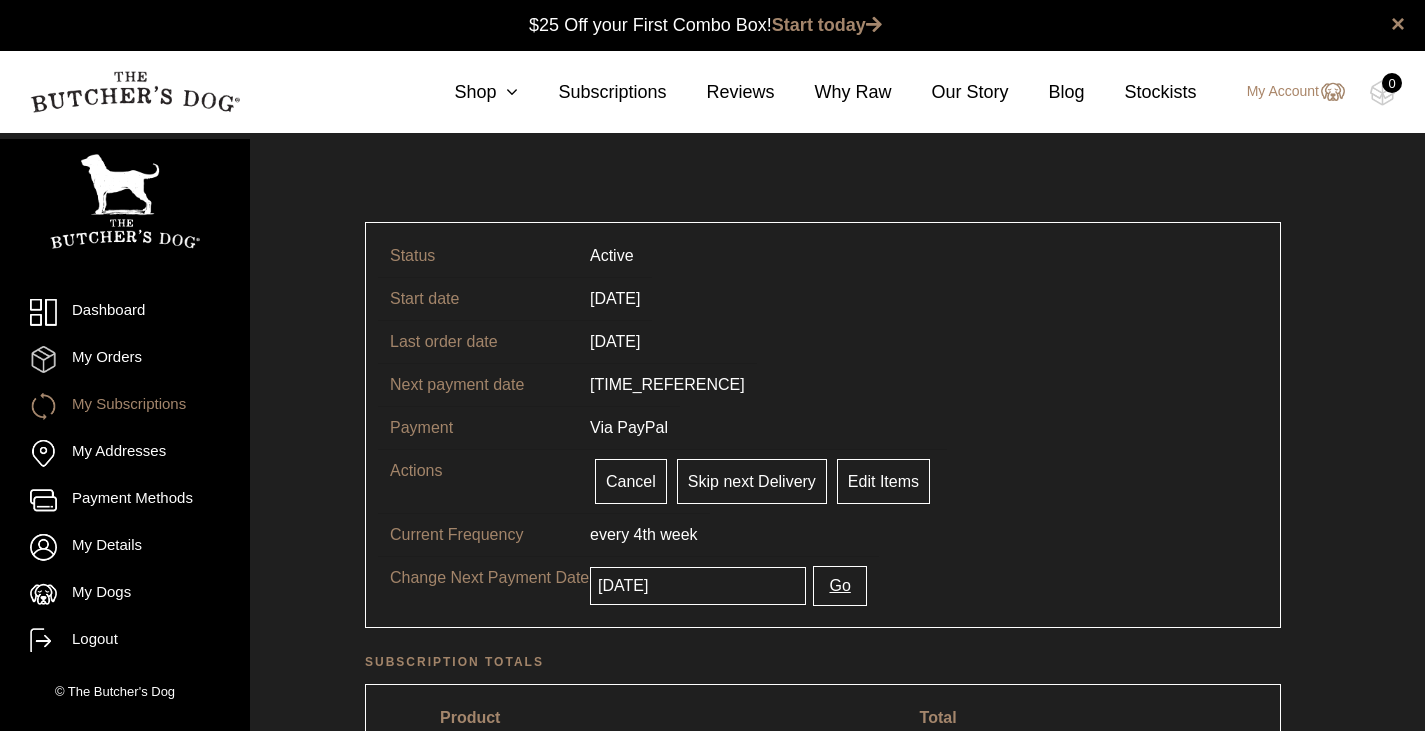 click on "Go" at bounding box center (839, 586) 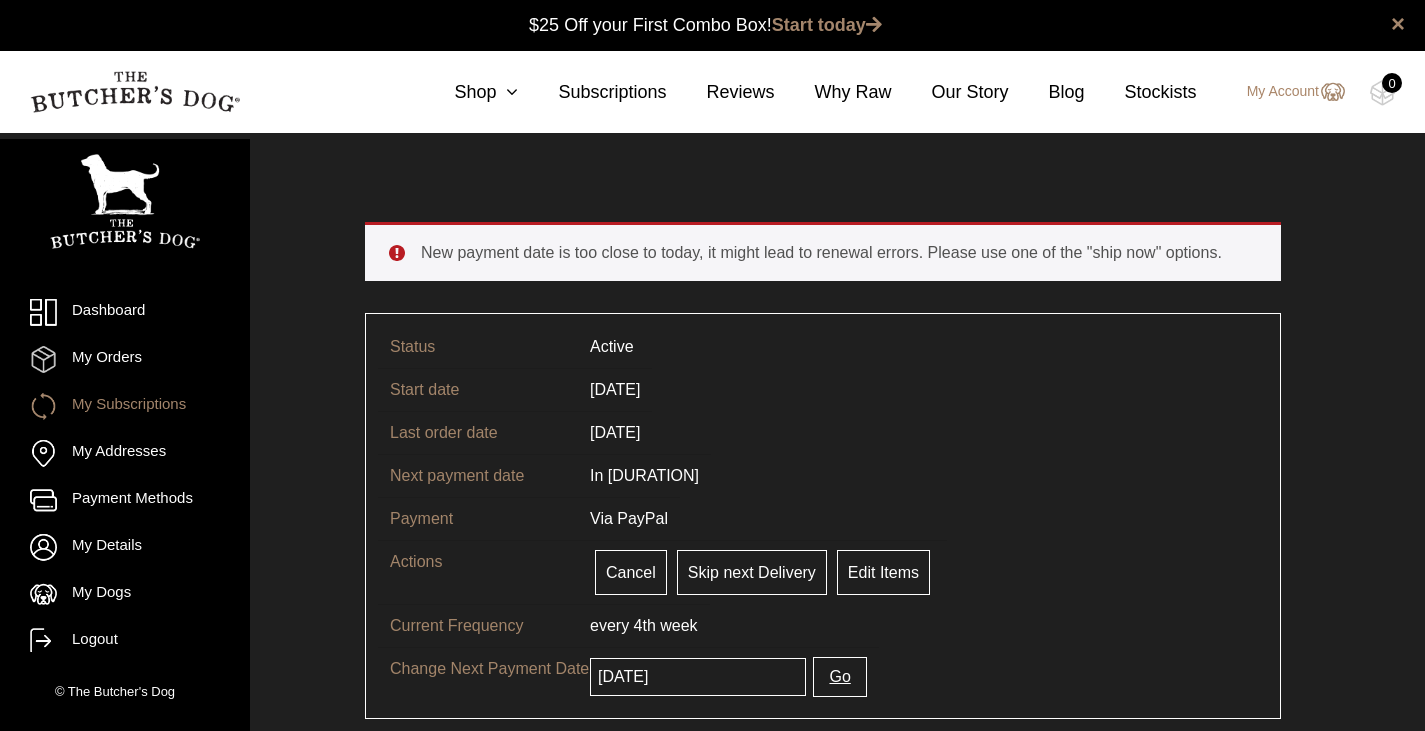 scroll, scrollTop: 0, scrollLeft: 0, axis: both 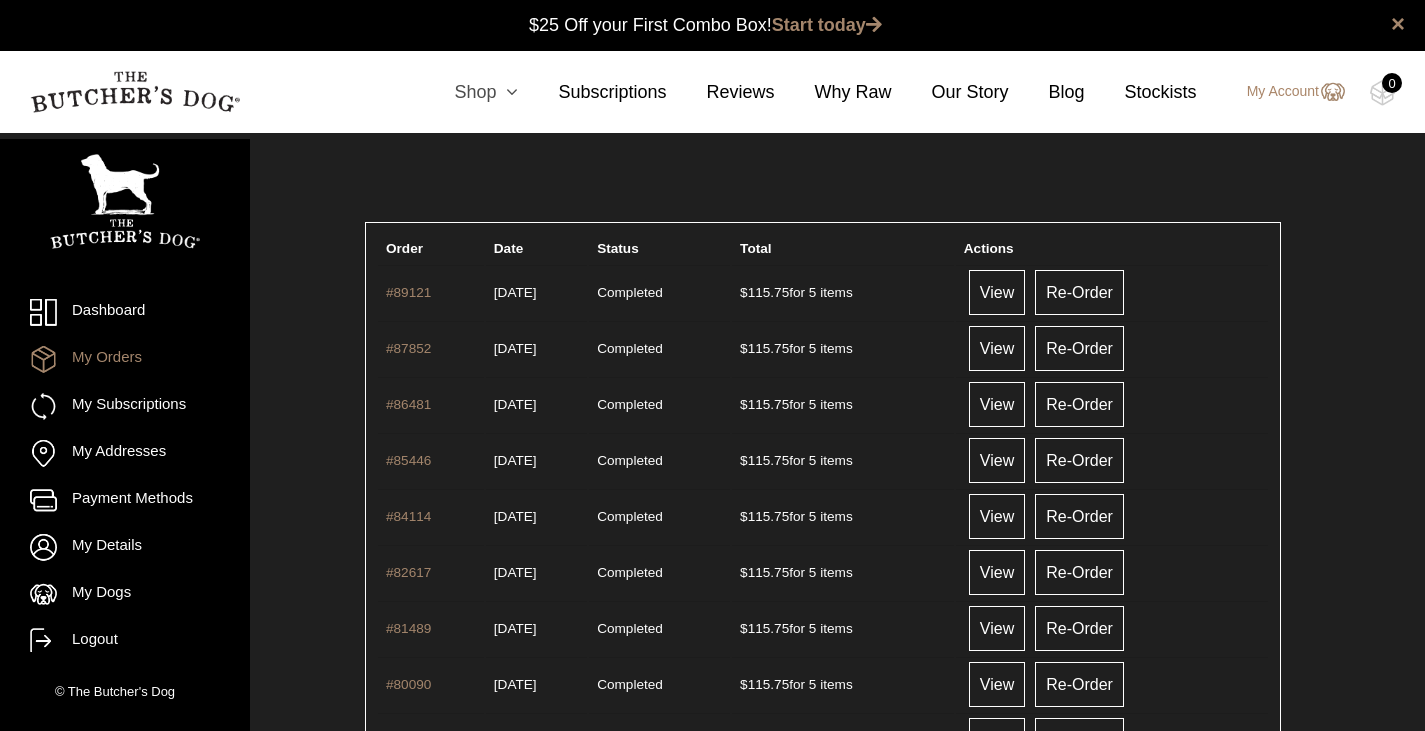 click at bounding box center (507, 92) 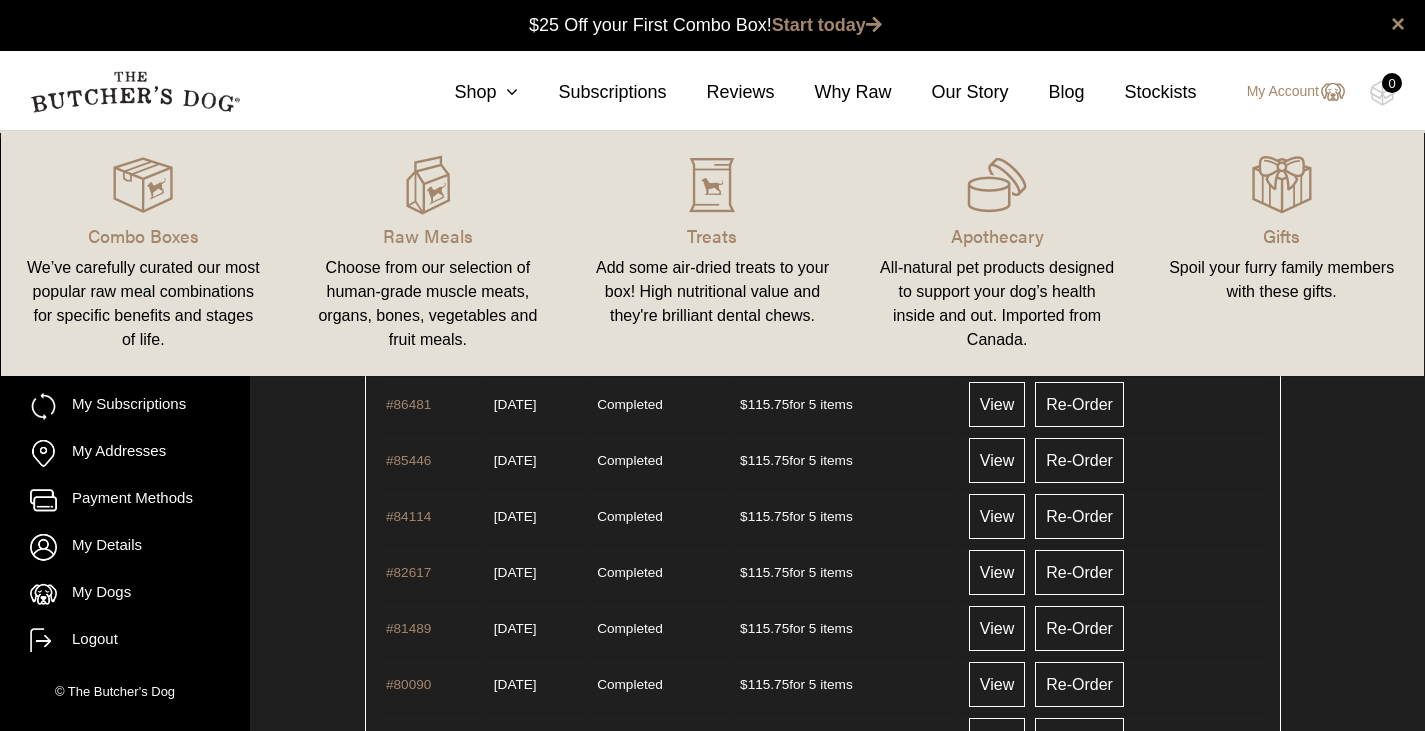 click on "Order
Date
Status
Total
Actions
#89121
[DATE]
Completed
$ 115.75  for 5 items
View Re-Order
#87852                 $ $" at bounding box center [823, 566] 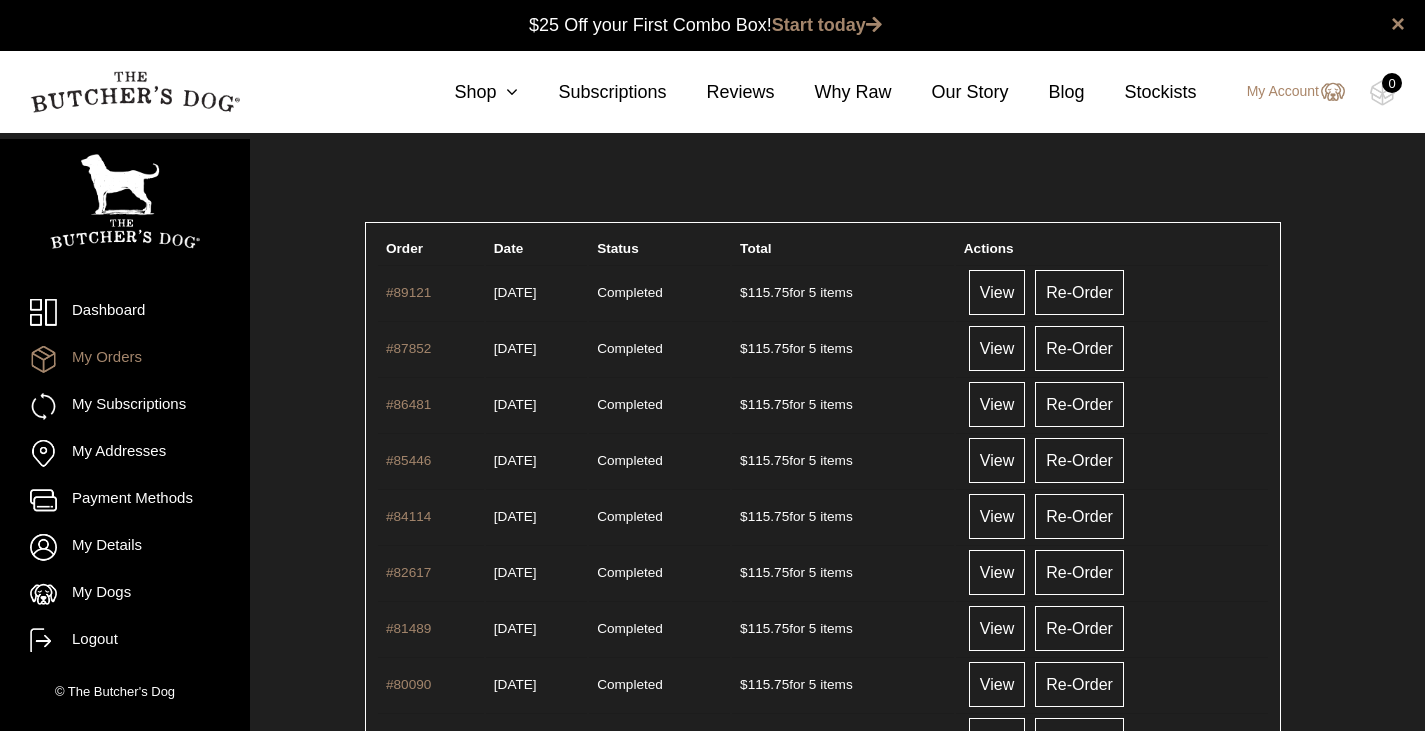 click on "My Subscriptions" at bounding box center (125, 406) 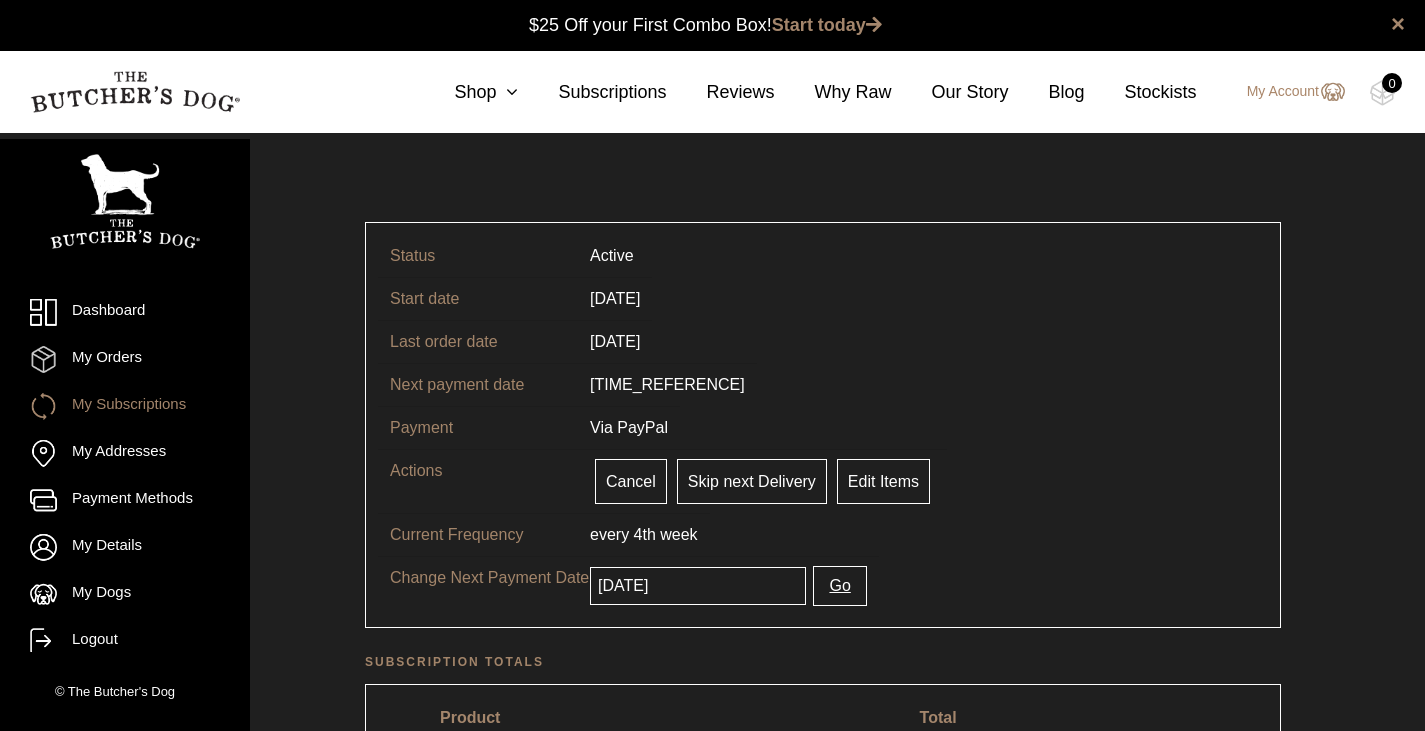 scroll, scrollTop: 0, scrollLeft: 0, axis: both 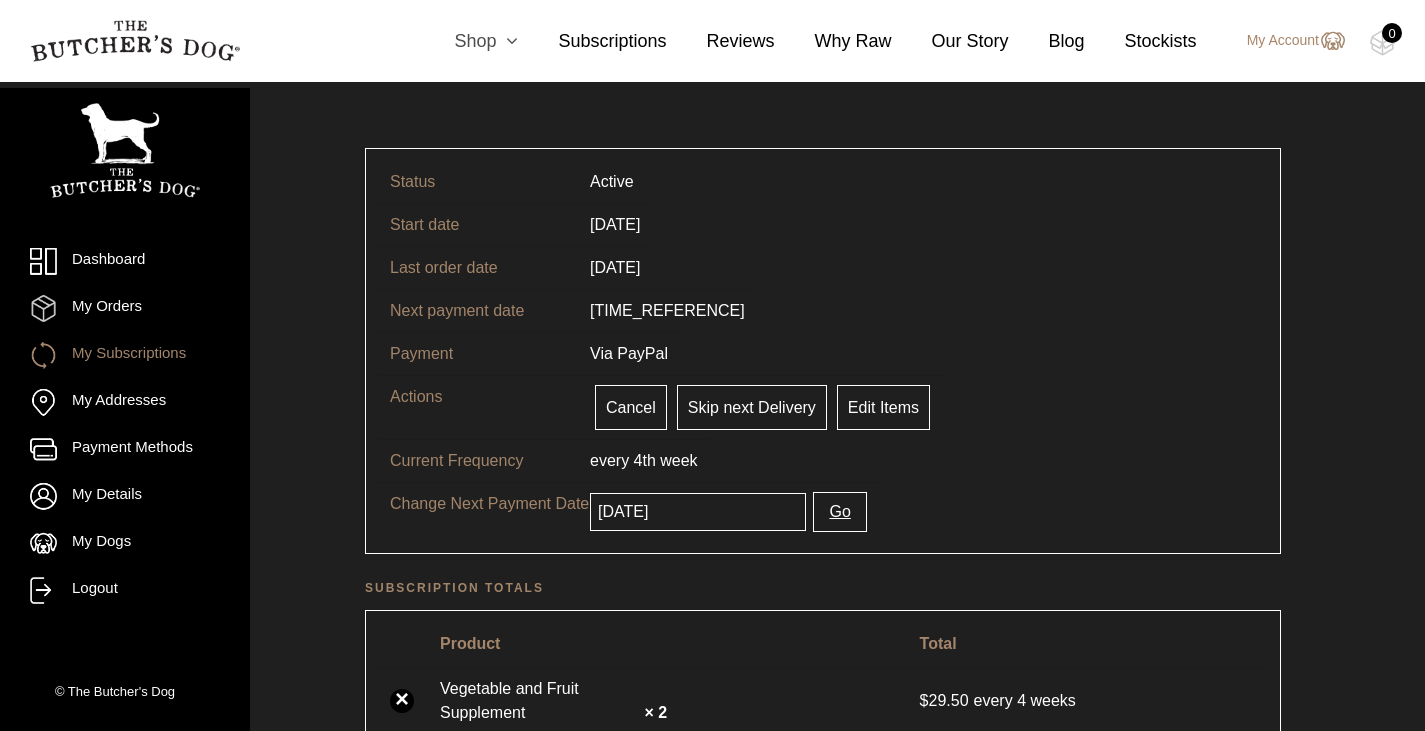 click at bounding box center (507, 41) 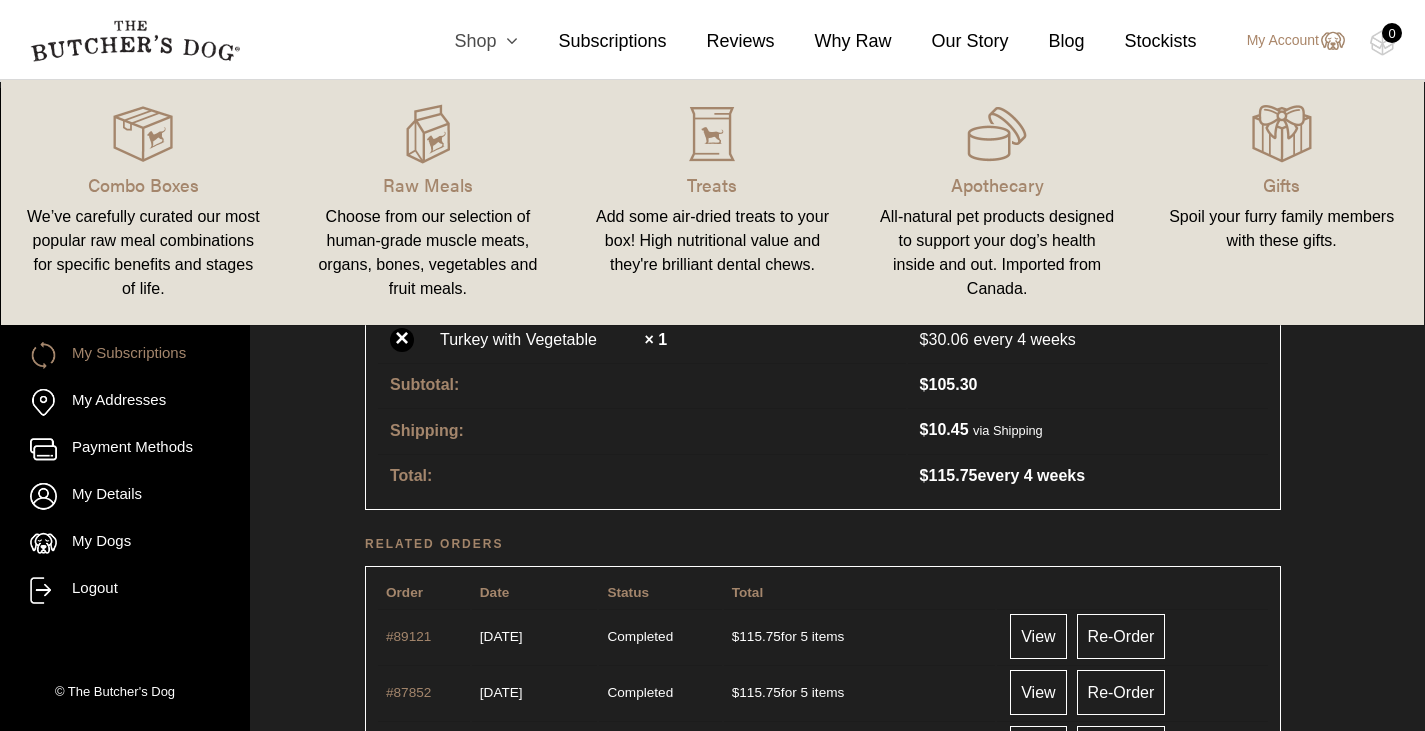 scroll, scrollTop: 631, scrollLeft: 0, axis: vertical 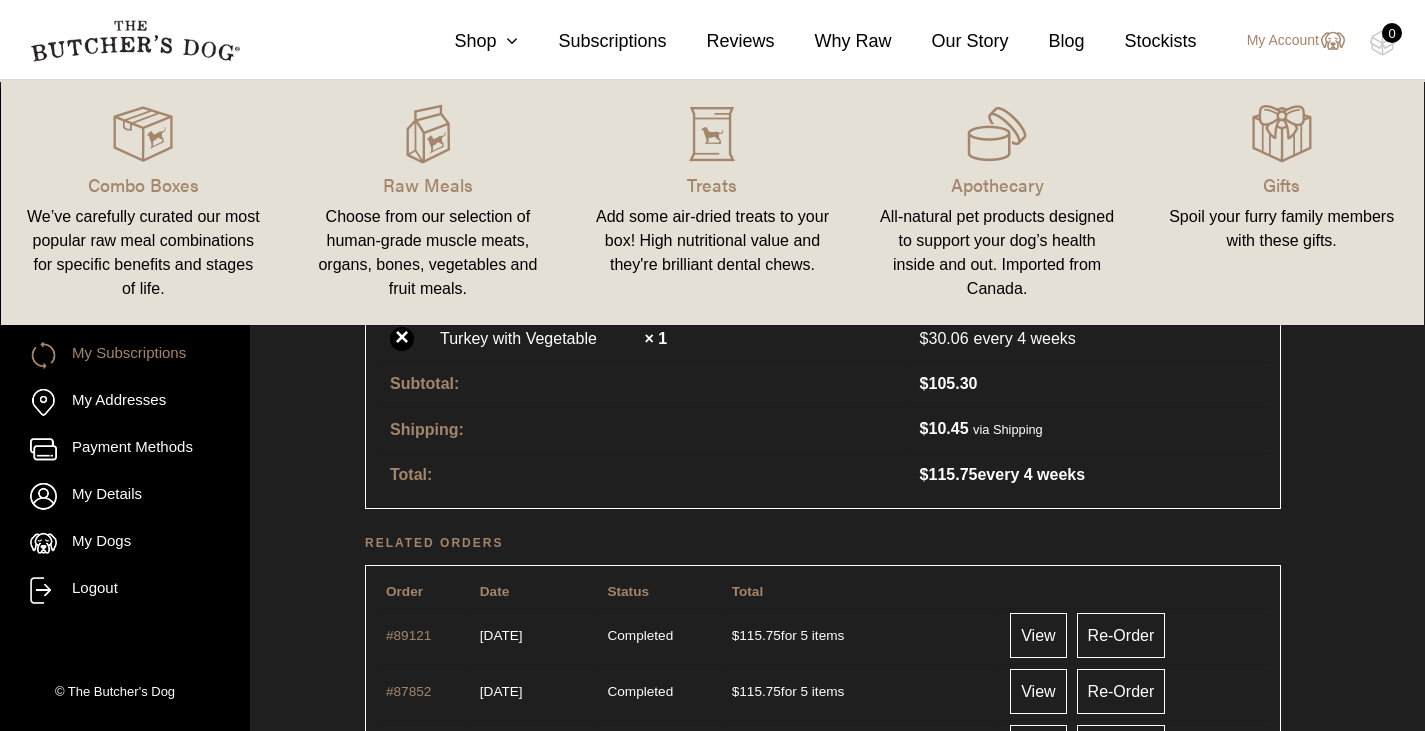 click on "Status
Active
Start date
[DATE]
Last order date
[DATE]
Next payment date
[TIME_REFERENCE]
Payment
Via PayPal
Actions
Cancel
Pause
Skip next Delivery
Deliver now. Keep schedule
Edit Items
Current Frequency
every 4th   week
Change Next Payment Date
[DATE]
Go
Subscription totals
Product
Total
×
Vegetable and Fruit Supplement   × 2
$ 29.50  every 4 weeks
×" at bounding box center [823, 1827] 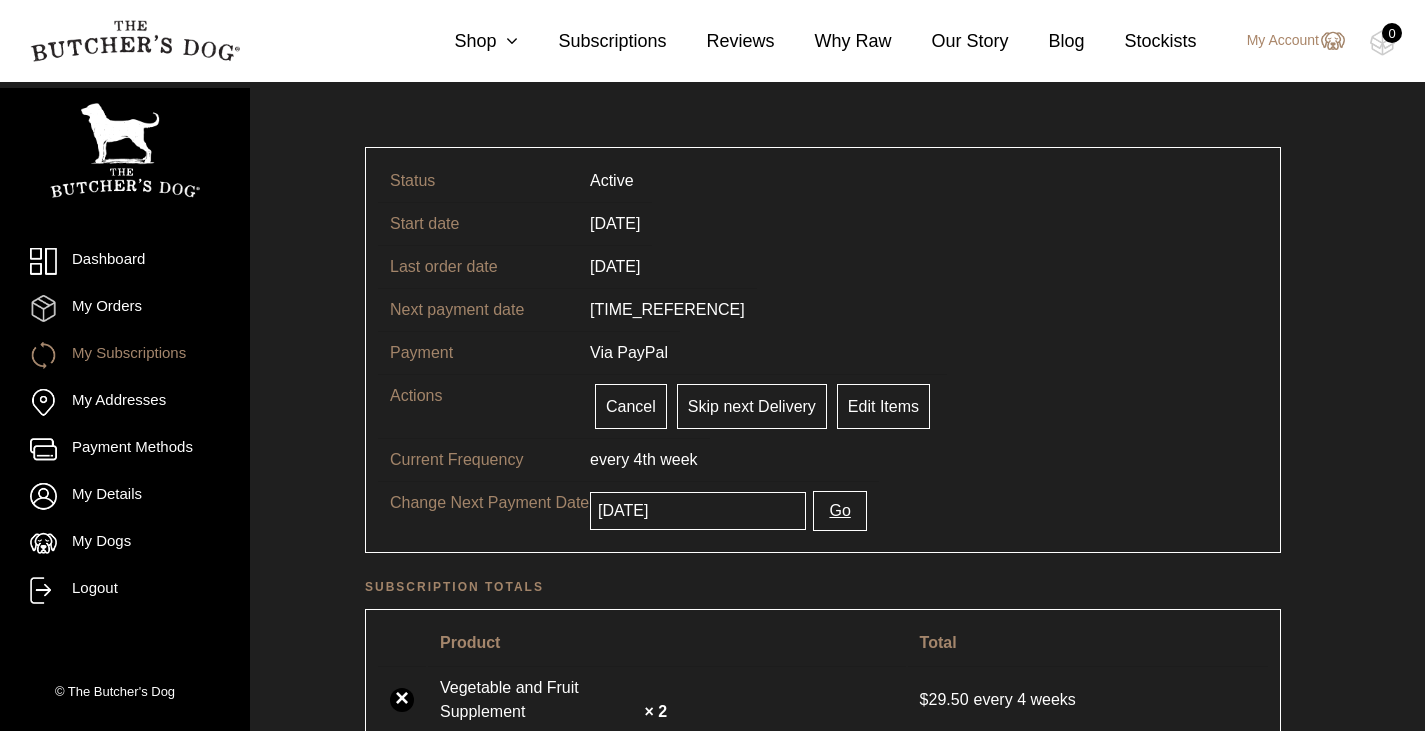 scroll, scrollTop: 74, scrollLeft: 0, axis: vertical 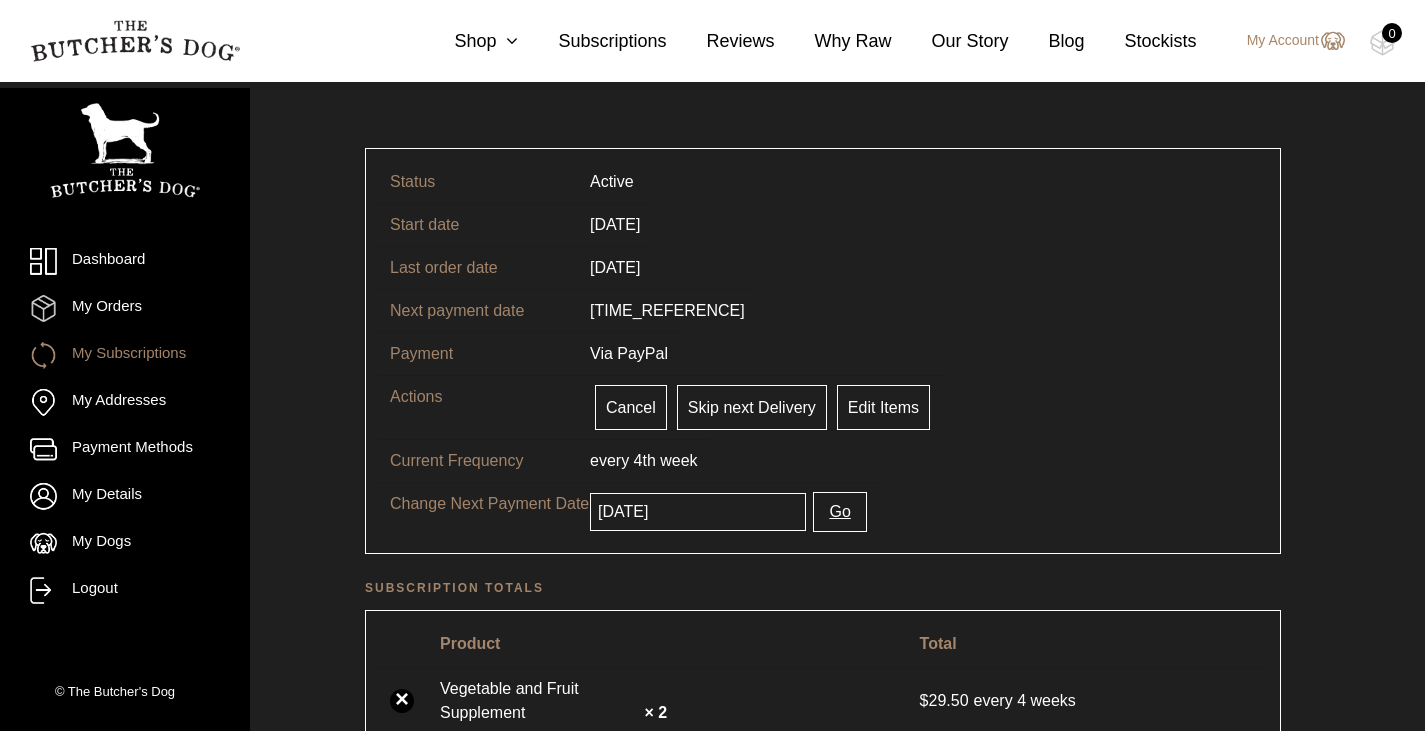 click on "Dashboard
My Orders
My Subscriptions
My Addresses
Payment Methods
My Details
My Dogs
Refer a Friend
My Credits
Logout
© The Butcher's Dog
Status
Active
Start date
[DATE]
Last order date
[DATE]
Next payment date
[TIME_REFERENCE]
Payment
Via PayPal
Actions
Cancel
Pause
Skip next Delivery
Deliver now. Keep schedule
Edit Items
Current Frequency
every 4th   week
Change Next Payment Date
[DATE]
Go
Subscription totals
Product
Total
×
Vegetable and Fruit Supplement   × 2
$ 29.50  every 4 weeks
×" at bounding box center [712, 2384] 